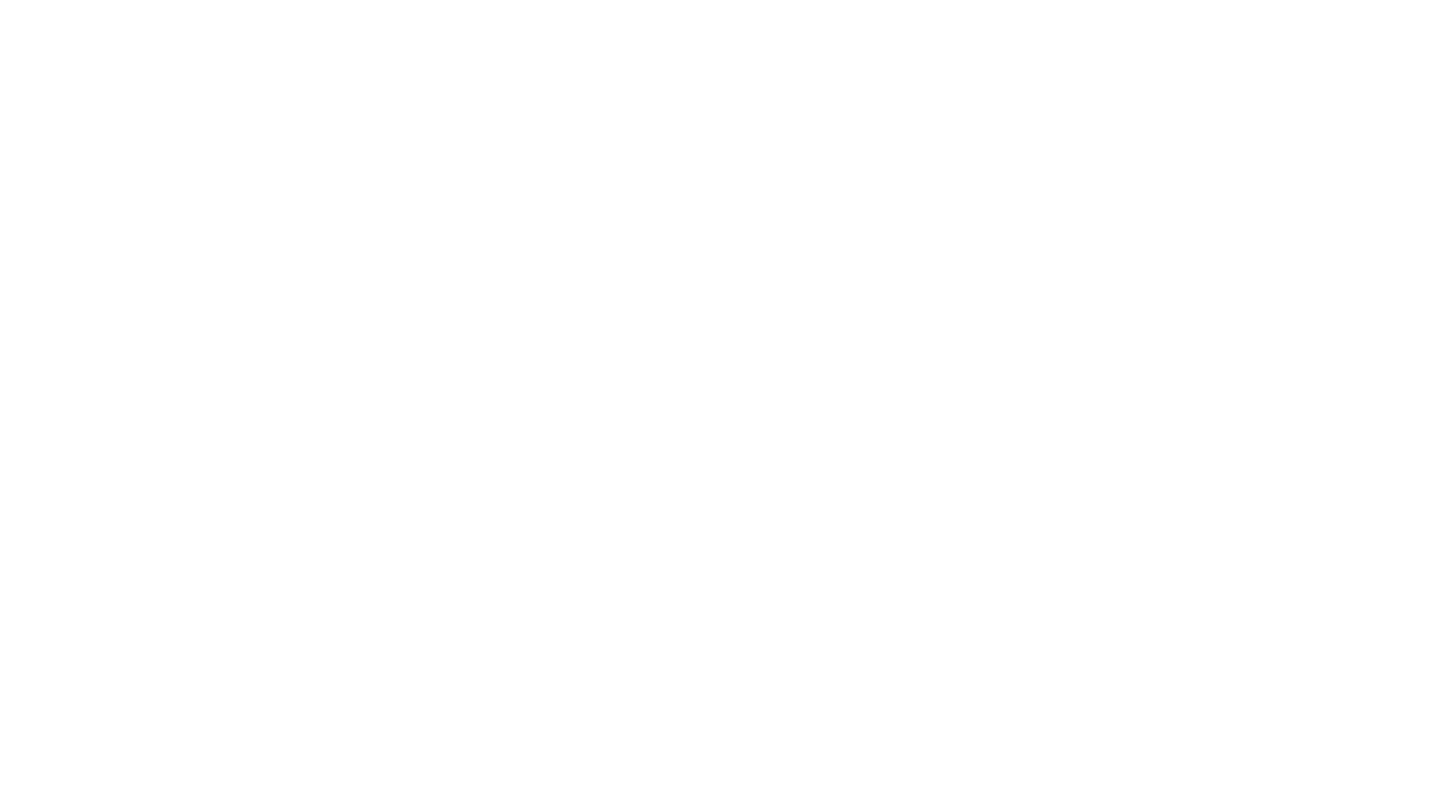 scroll, scrollTop: 0, scrollLeft: 0, axis: both 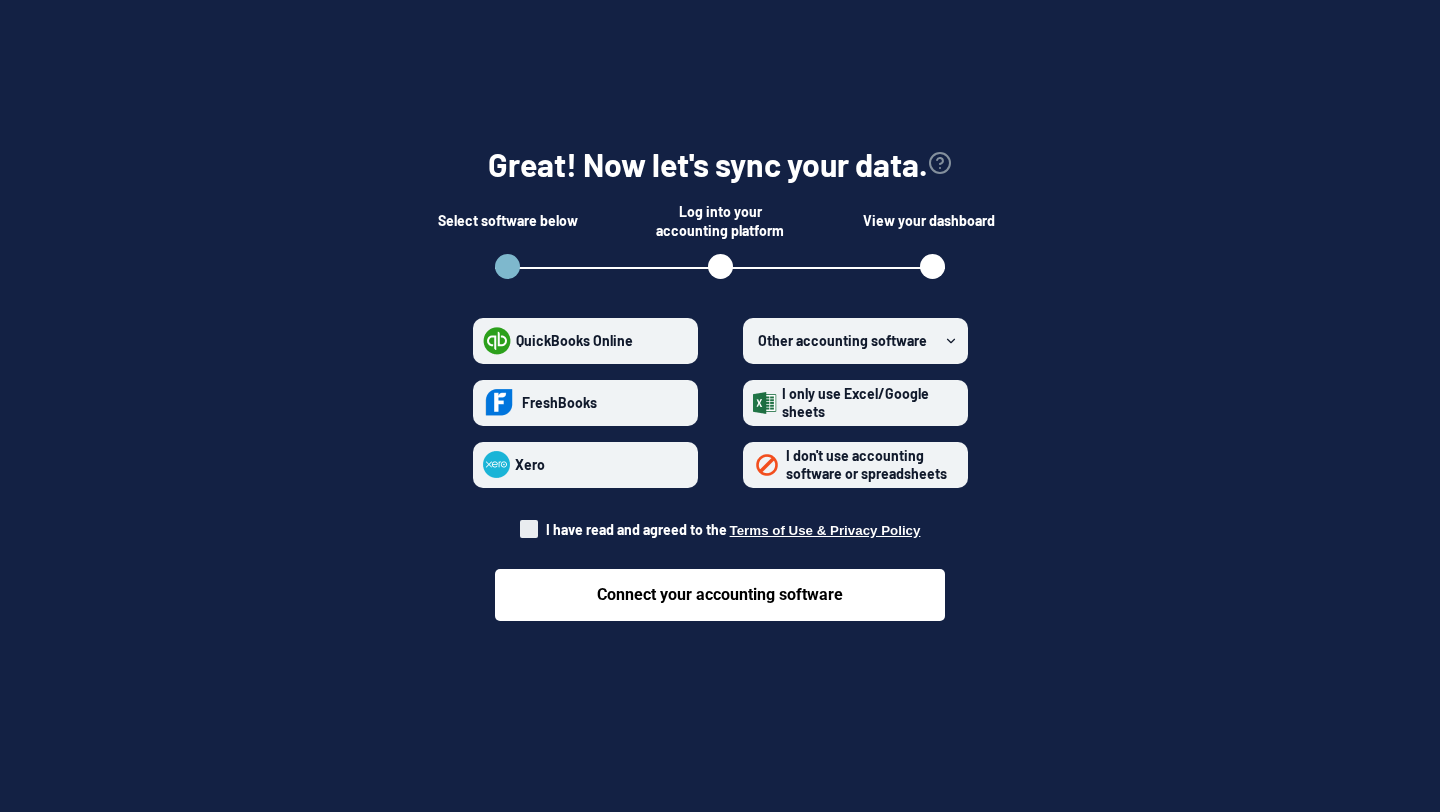 click on "QuickBooks Online" at bounding box center [585, 341] 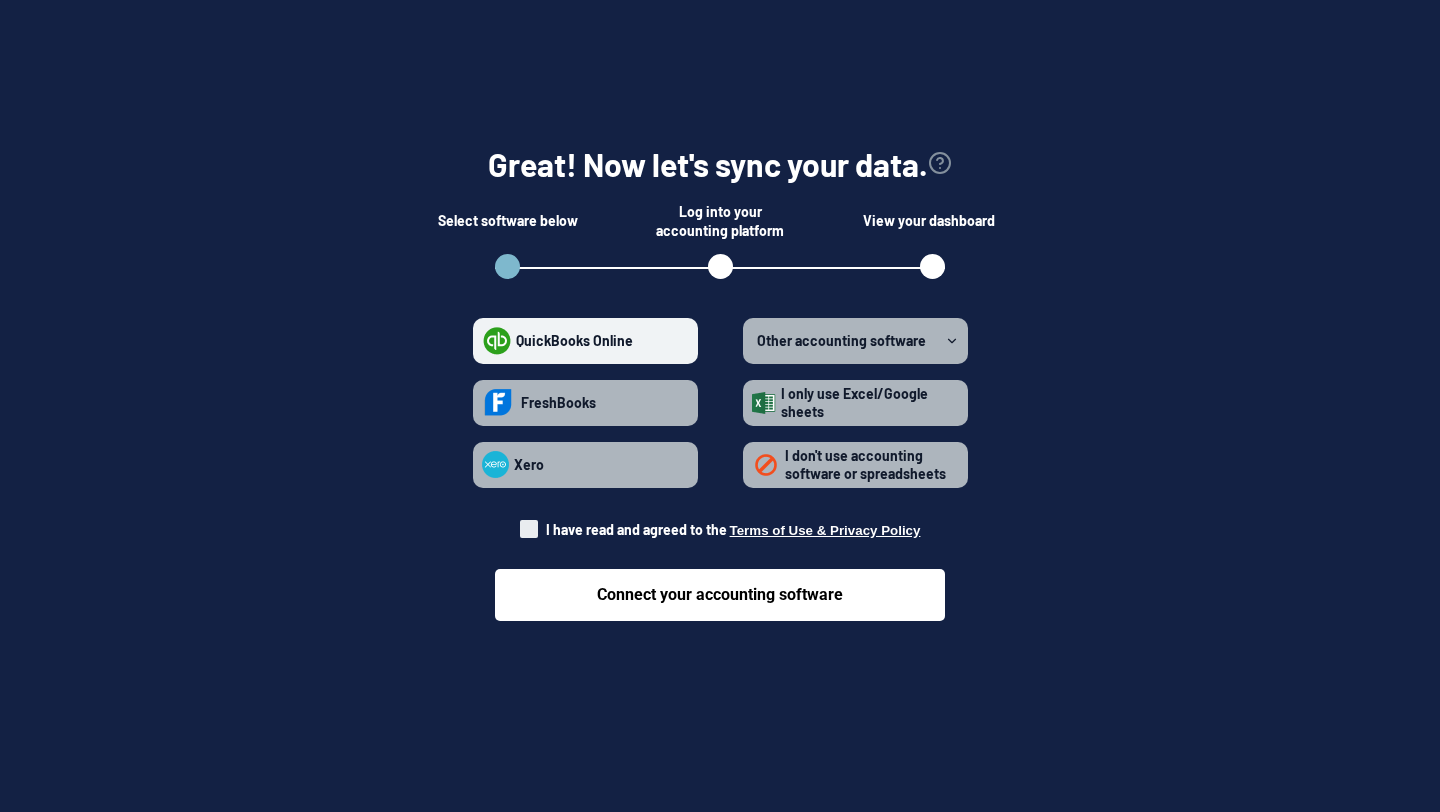 click at bounding box center [529, 529] 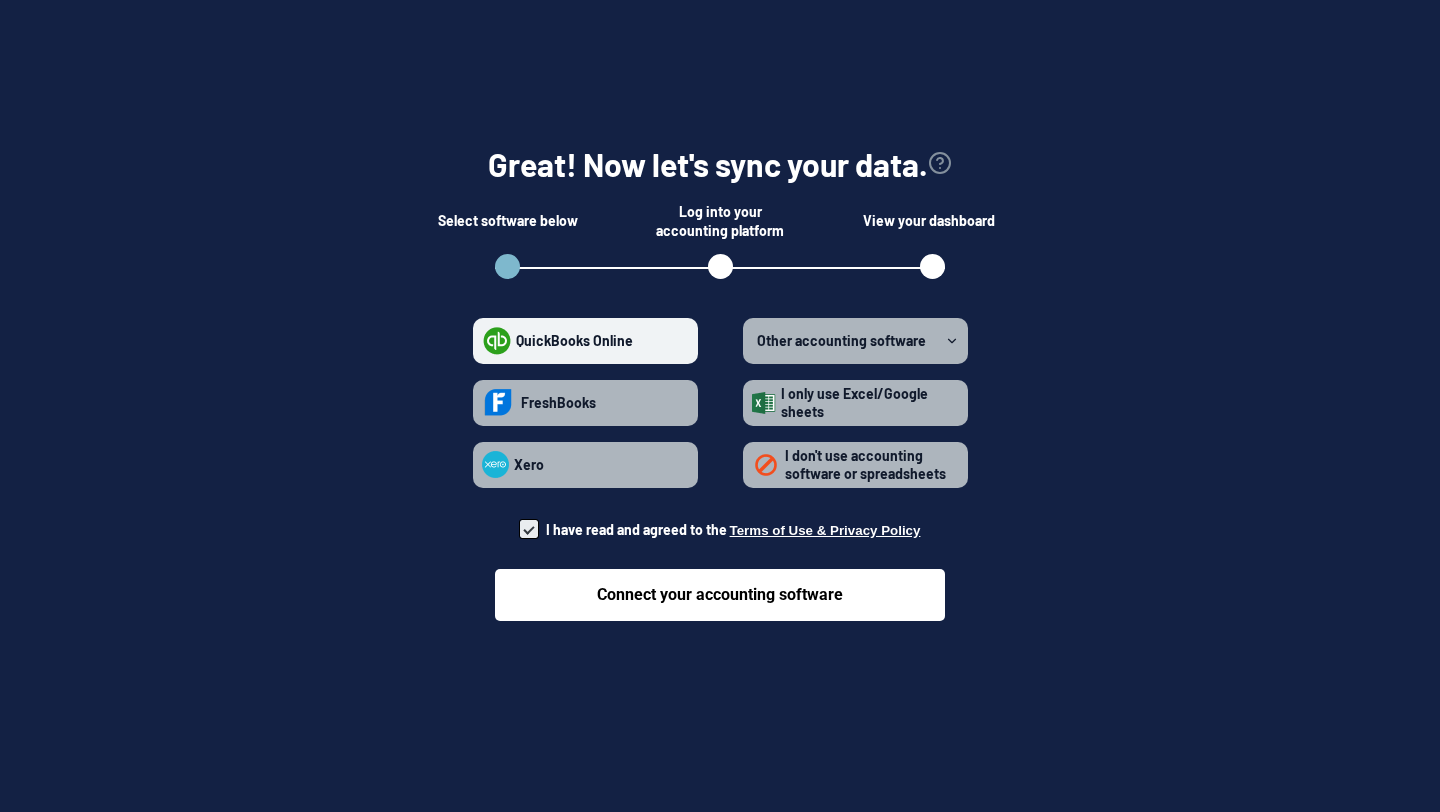 checkbox on "true" 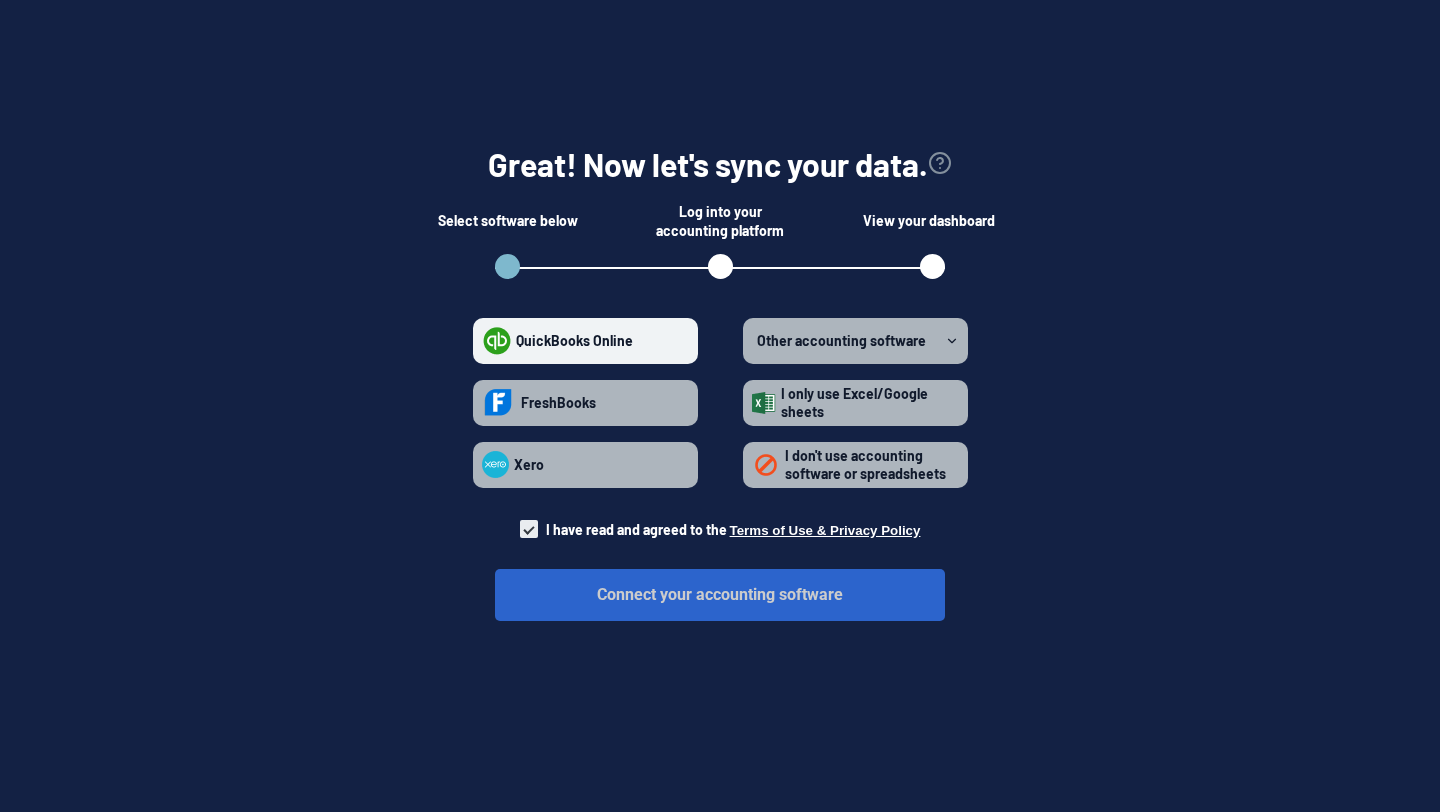 click on "Connect your accounting software" at bounding box center [720, 595] 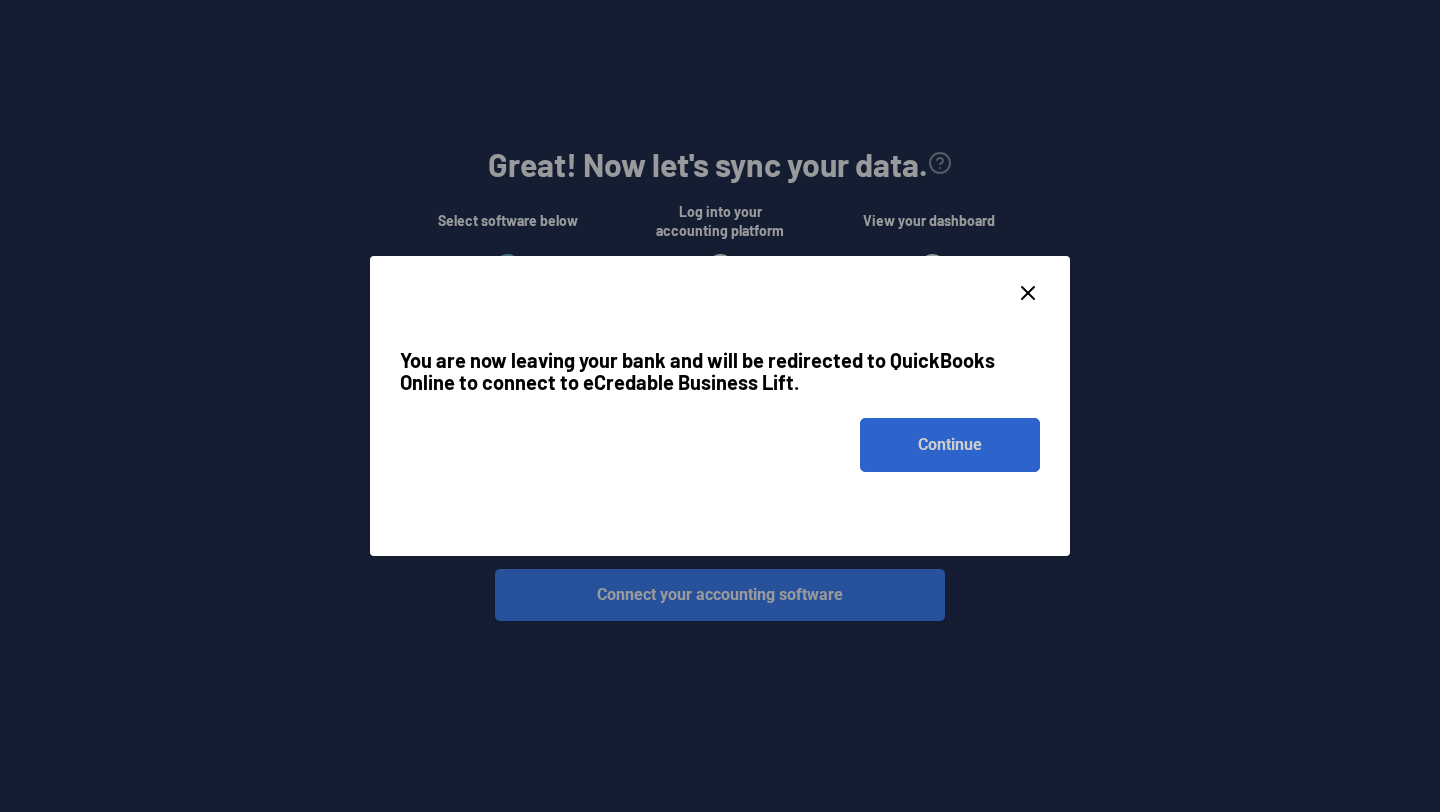 click on "Continue" at bounding box center [950, 445] 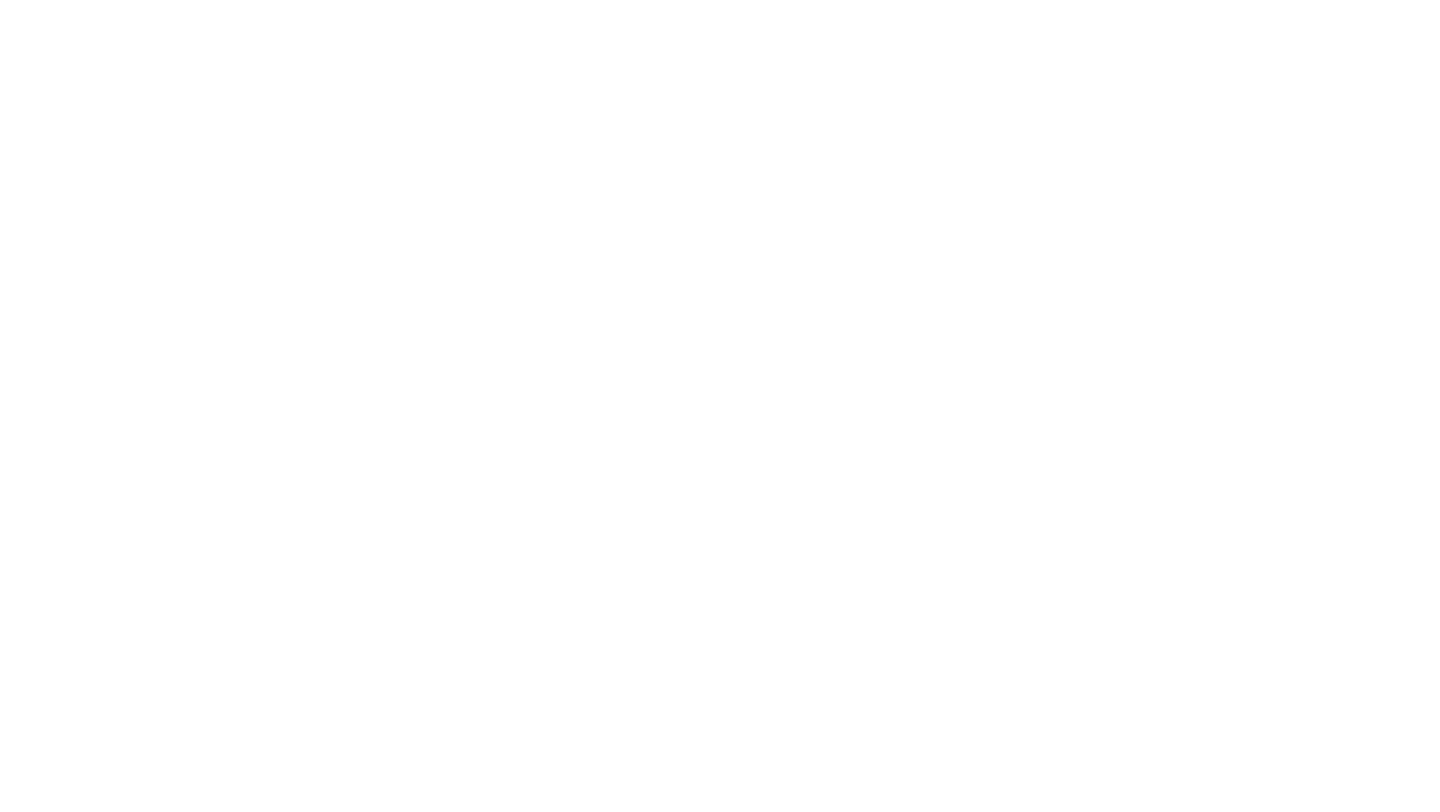 scroll, scrollTop: 0, scrollLeft: 0, axis: both 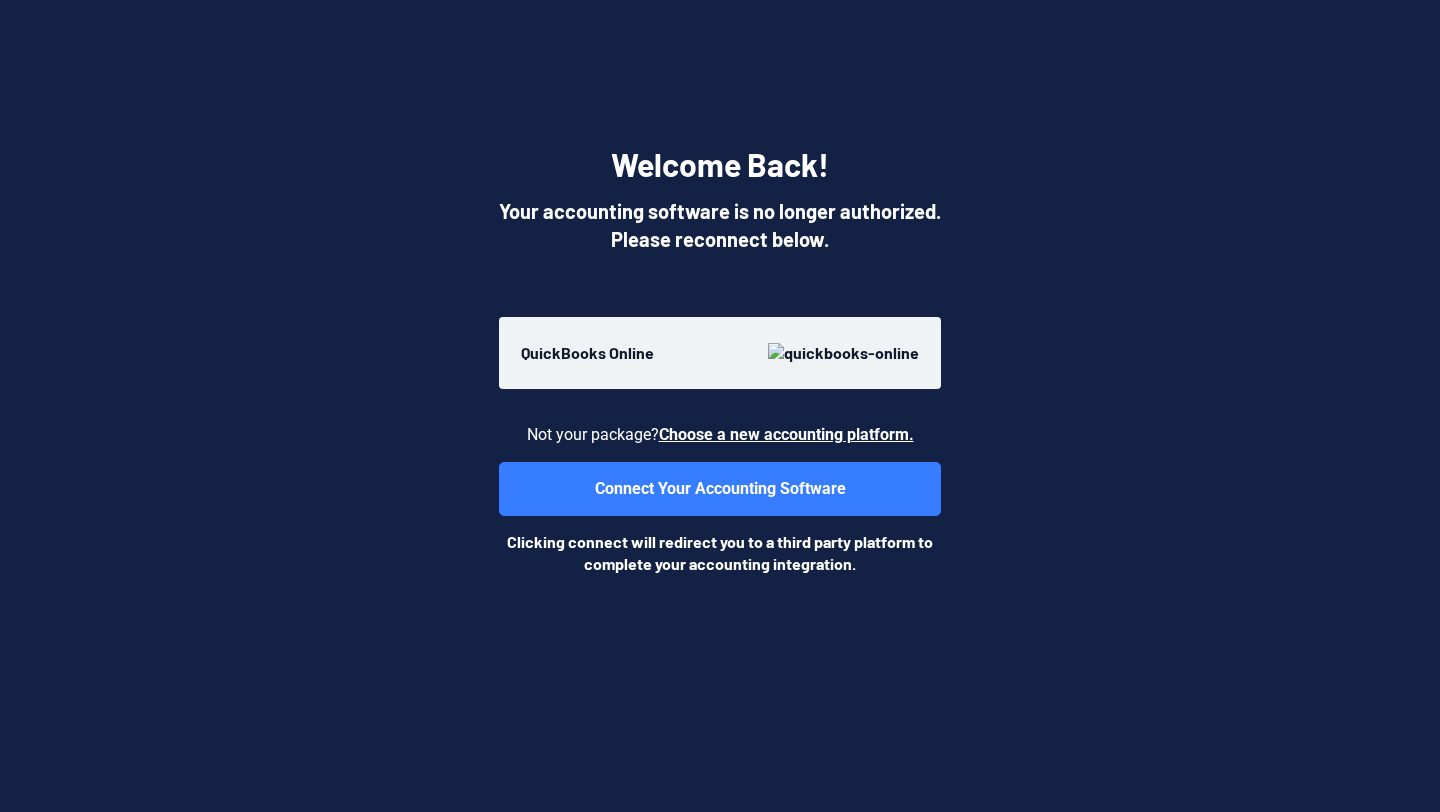 click on "Choose a new accounting platform." at bounding box center (786, 434) 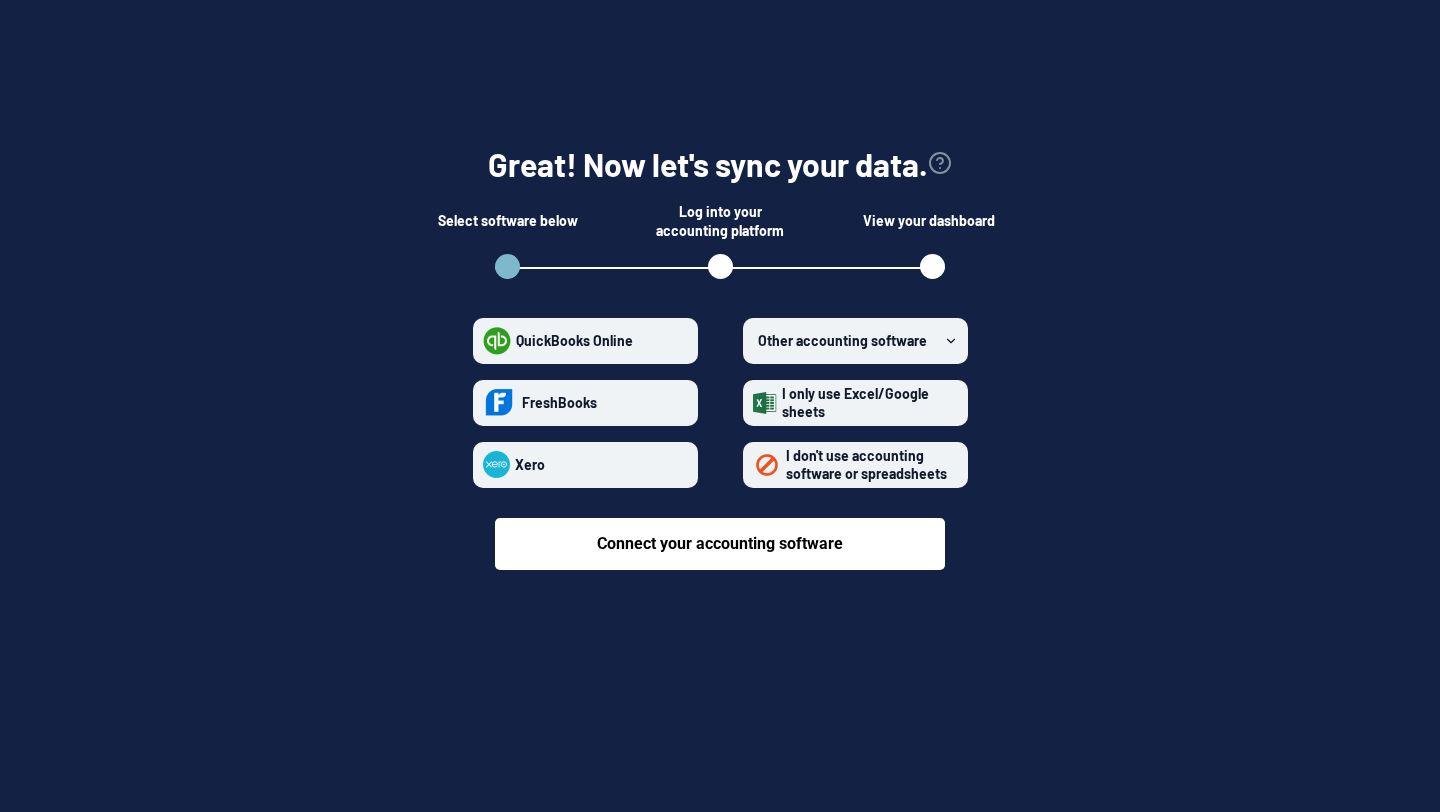 click on "I don't use accounting software or spreadsheets" at bounding box center (869, 464) 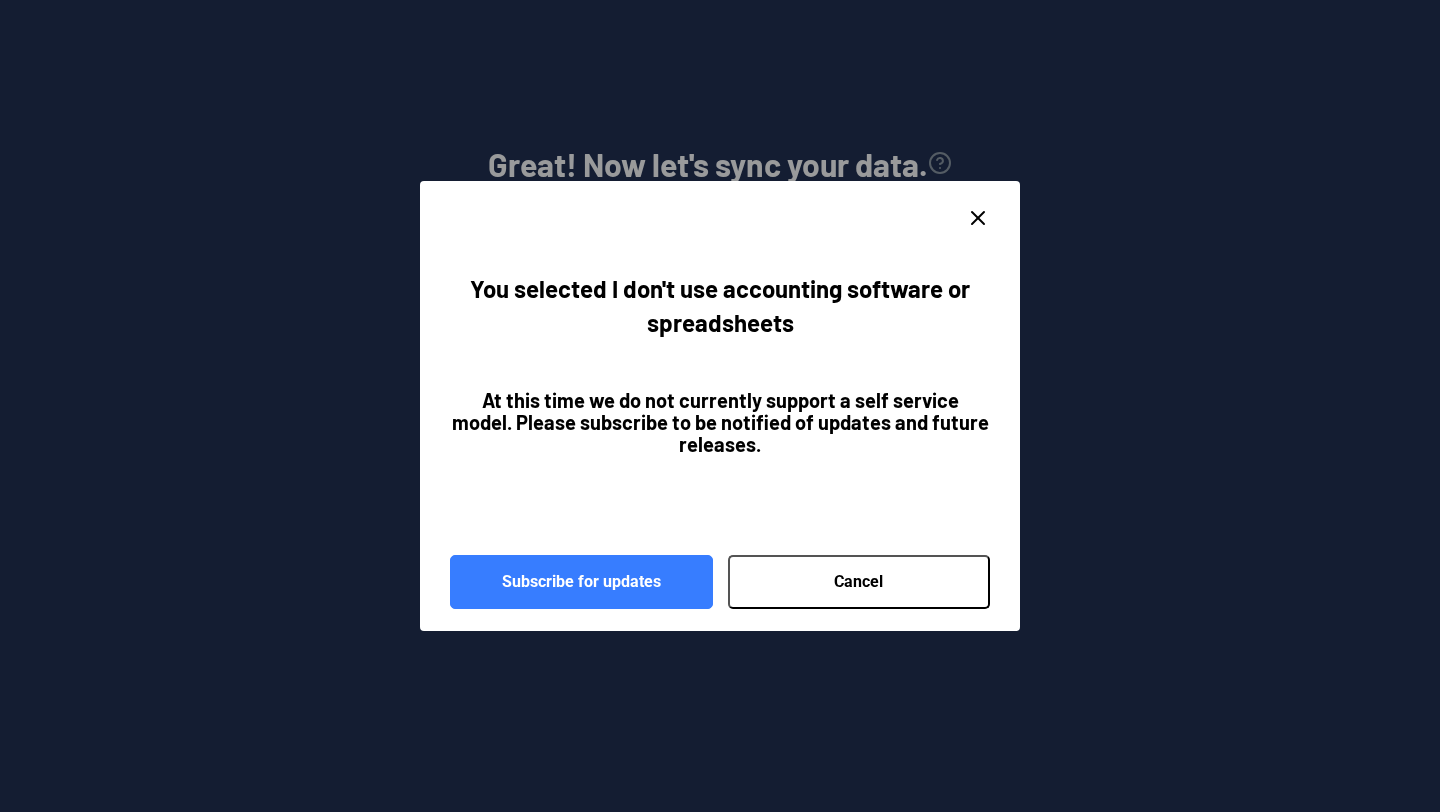 click on "Cancel" at bounding box center [859, 582] 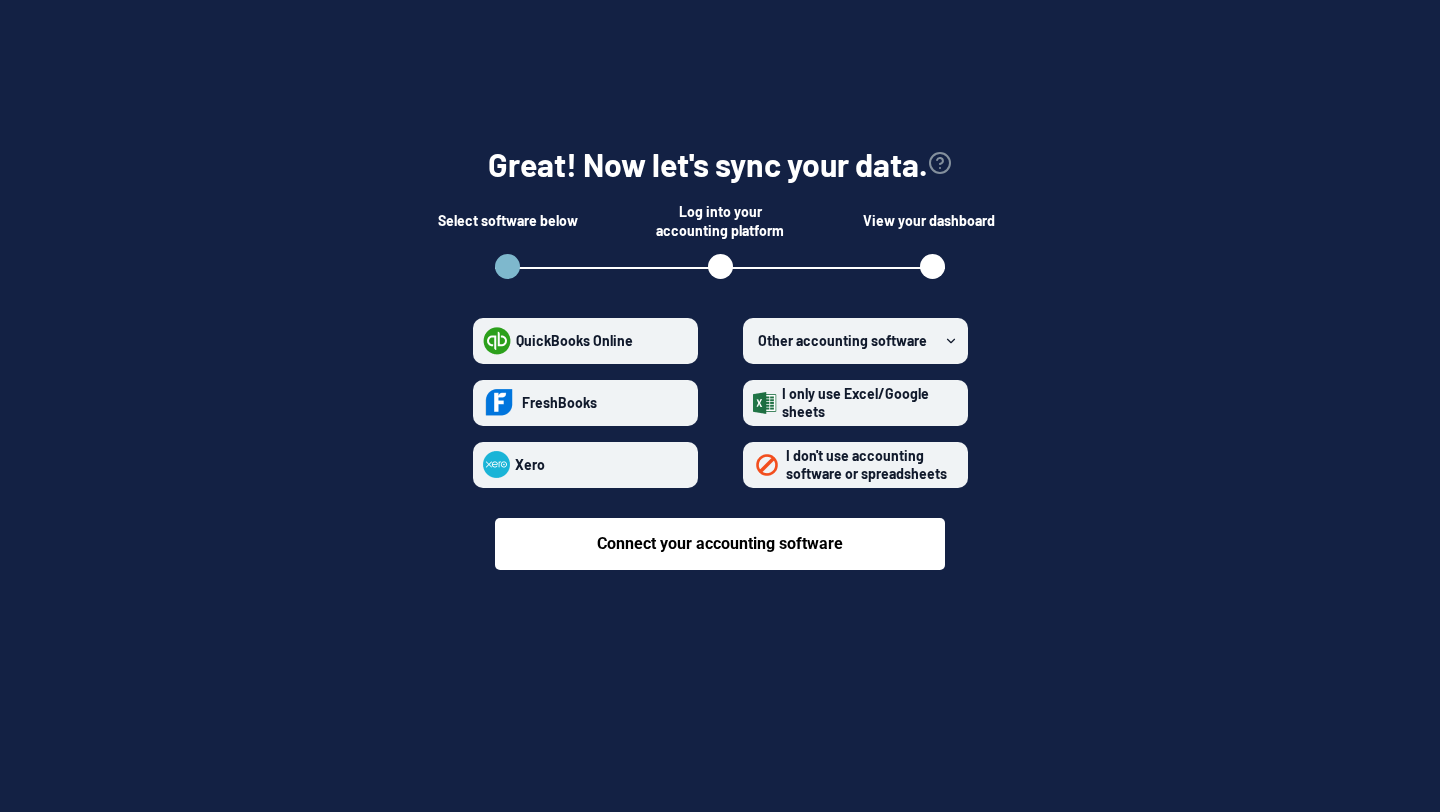 click on "QuickBooks Online" at bounding box center (585, 341) 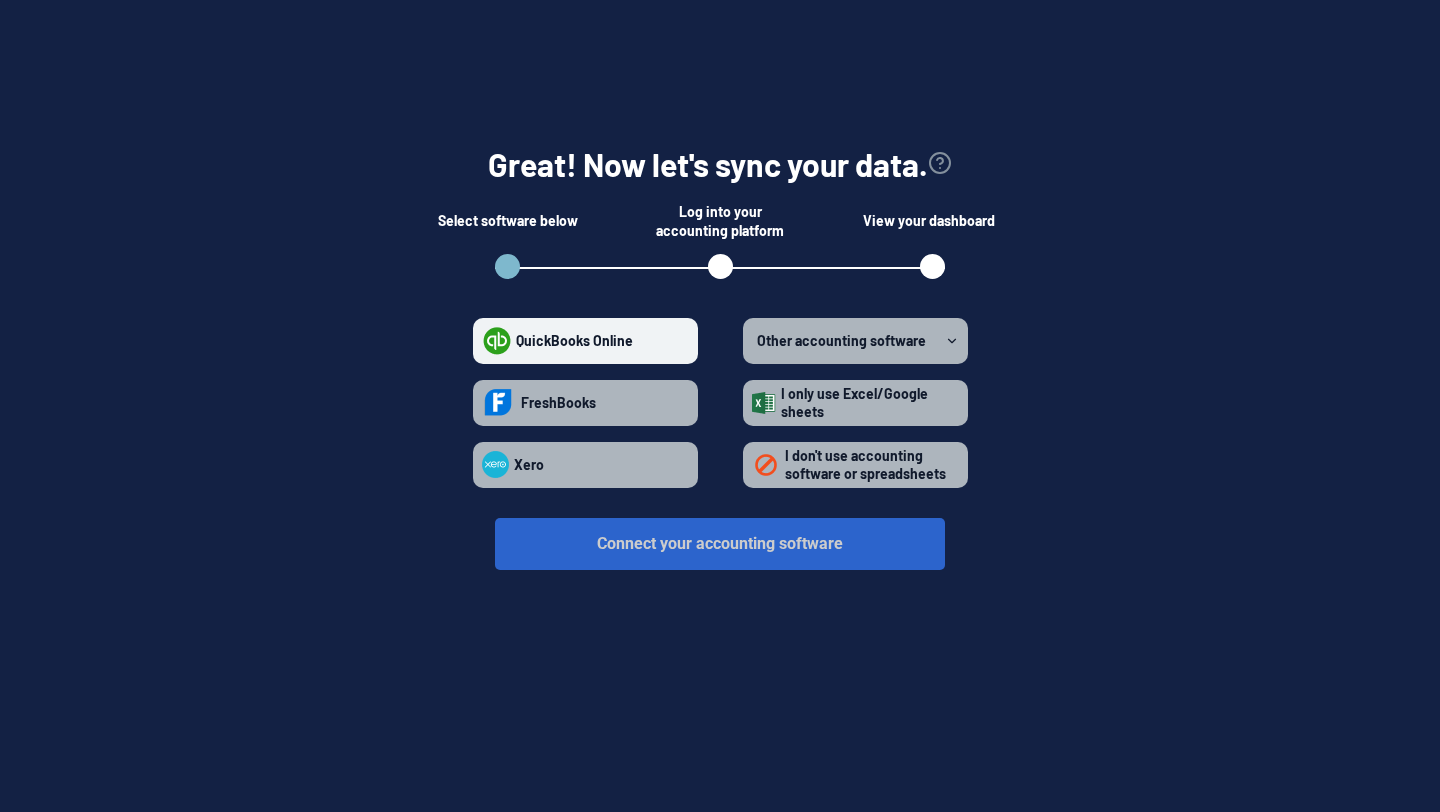 click on "Connect your accounting software" at bounding box center [720, 544] 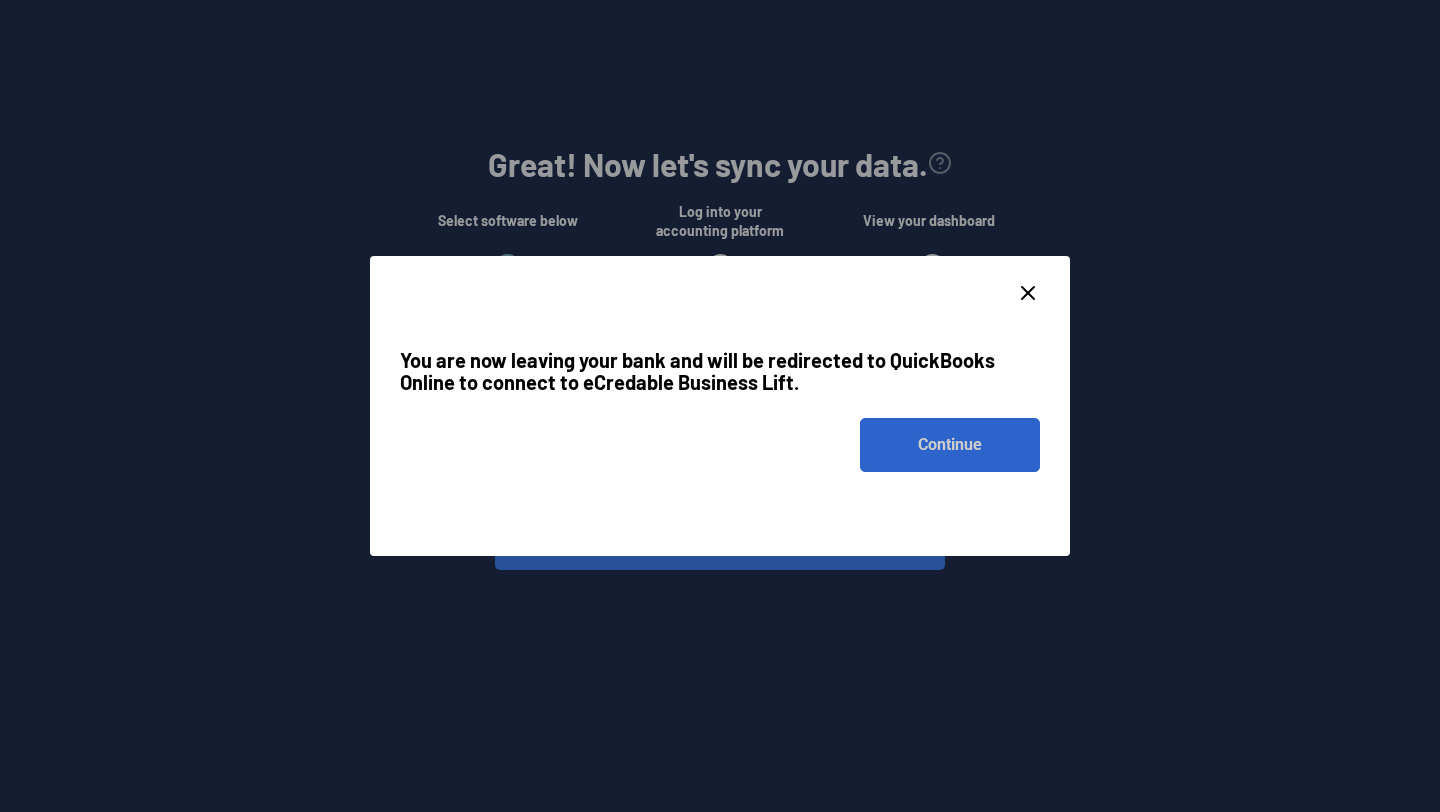 click on "Continue" at bounding box center (950, 445) 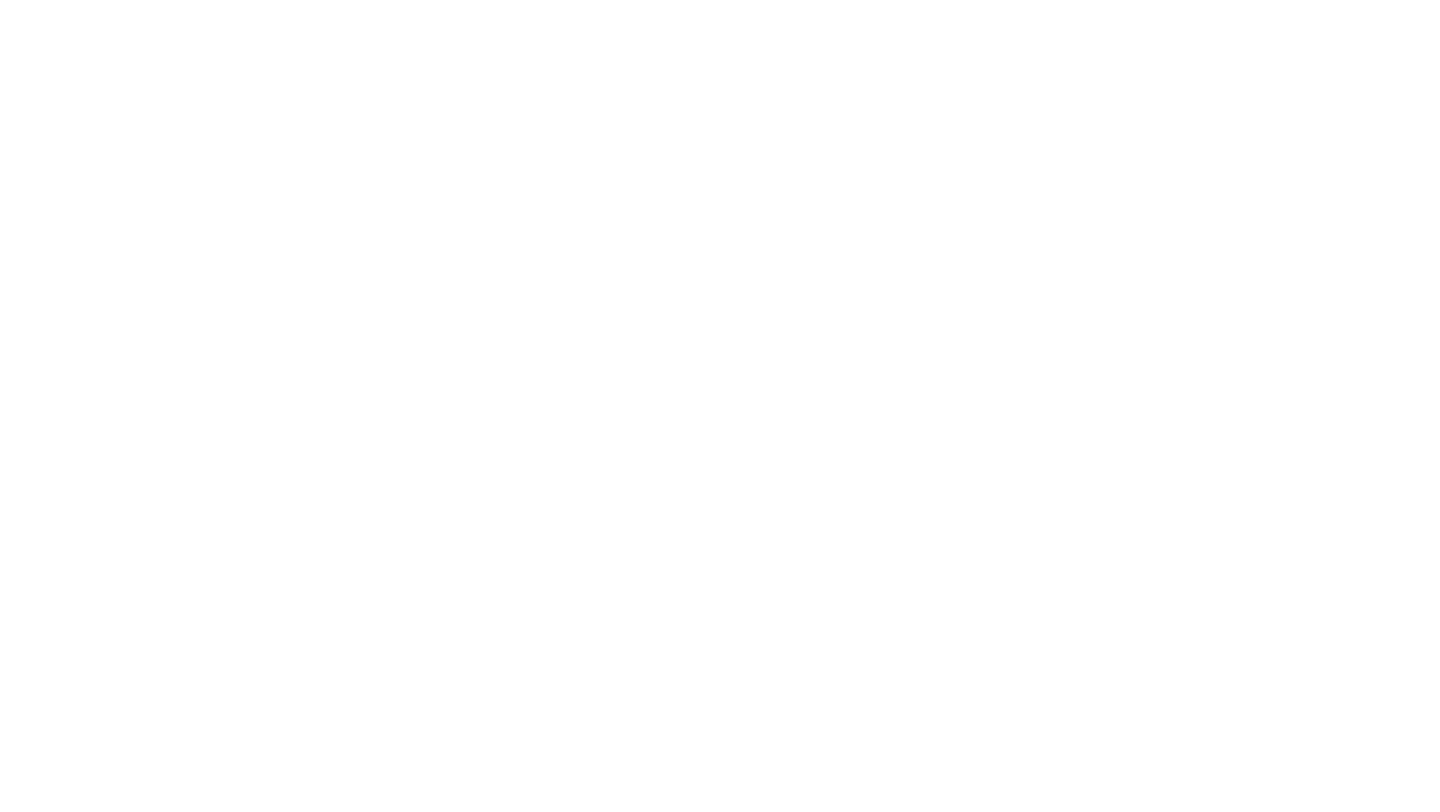 scroll, scrollTop: 0, scrollLeft: 0, axis: both 